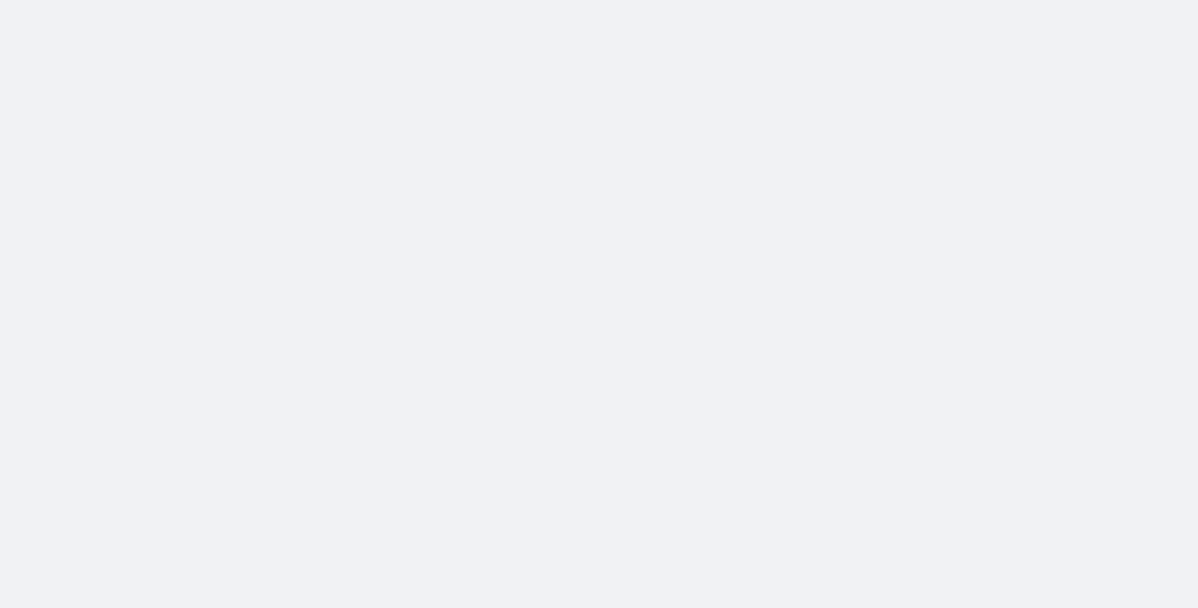 scroll, scrollTop: 0, scrollLeft: 0, axis: both 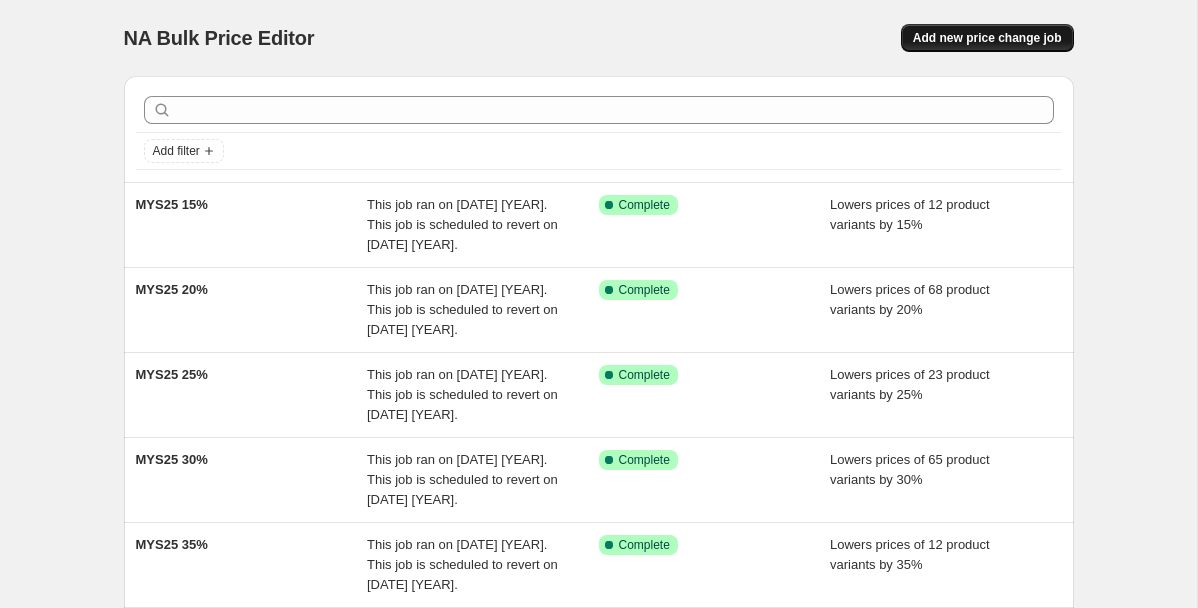 click on "Add new price change job" at bounding box center [987, 38] 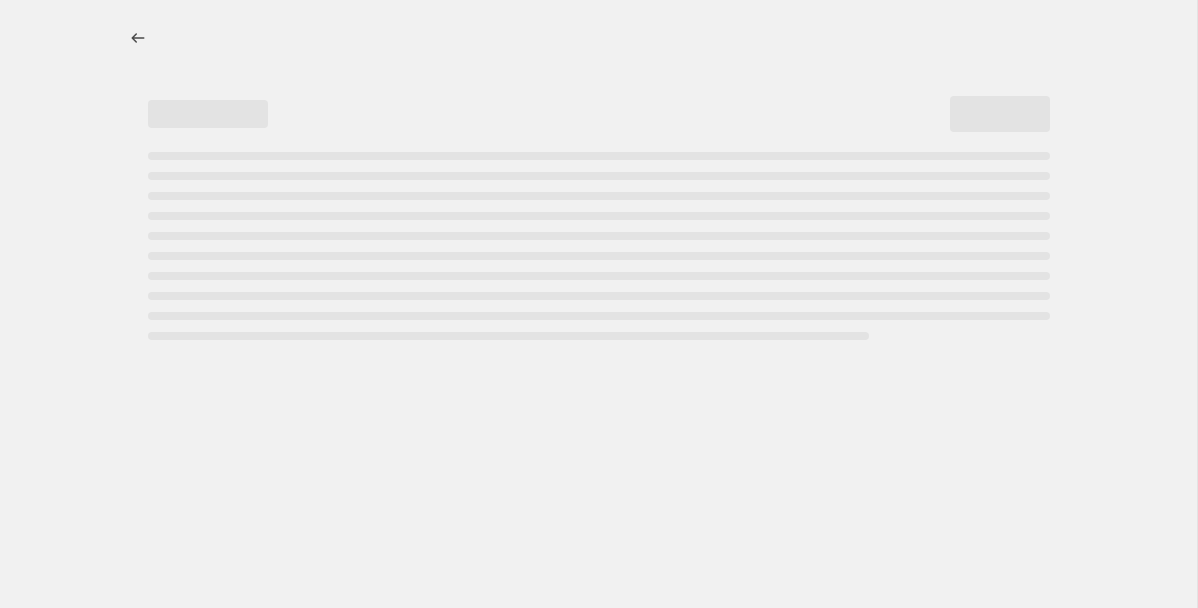 select on "percentage" 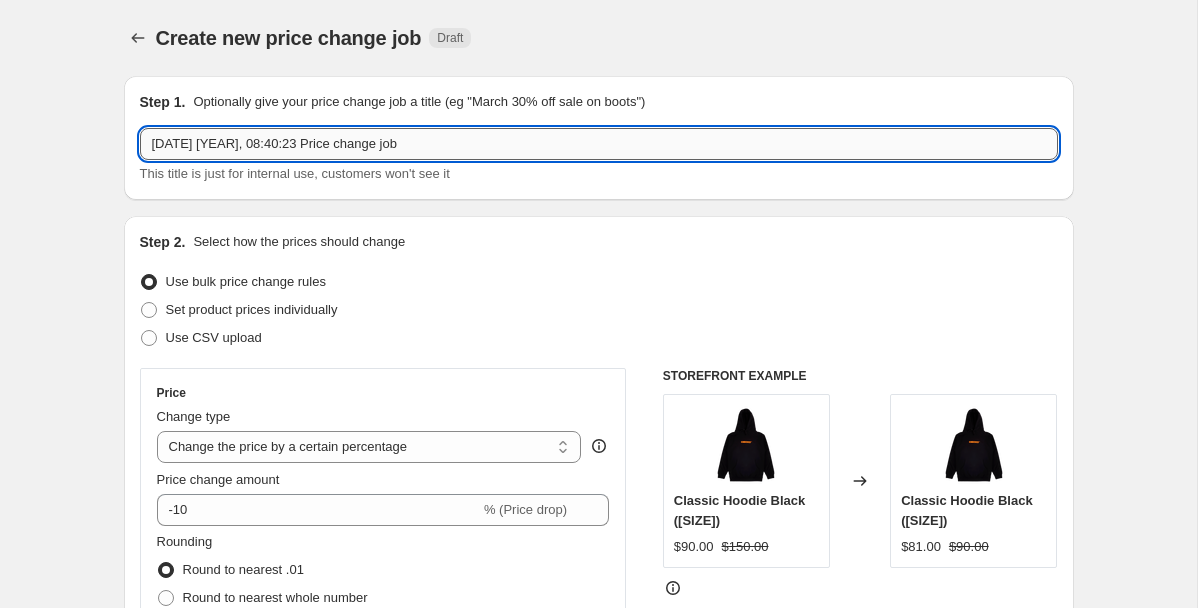 click on "[DATE] [YEAR], 08:40:23 Price change job" at bounding box center (599, 144) 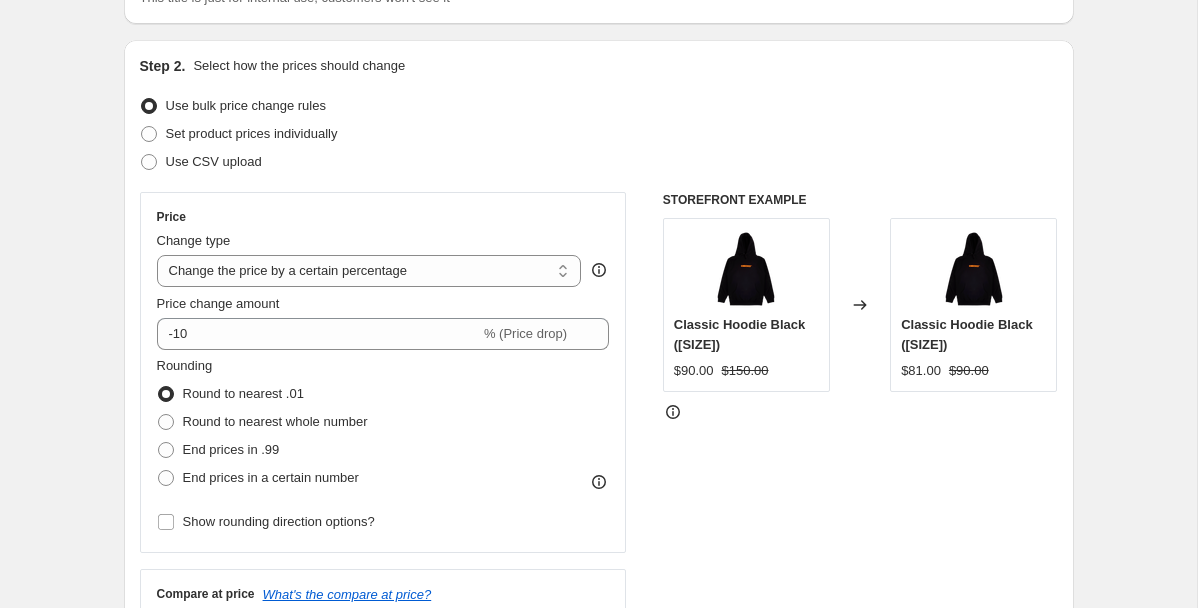 scroll, scrollTop: 185, scrollLeft: 0, axis: vertical 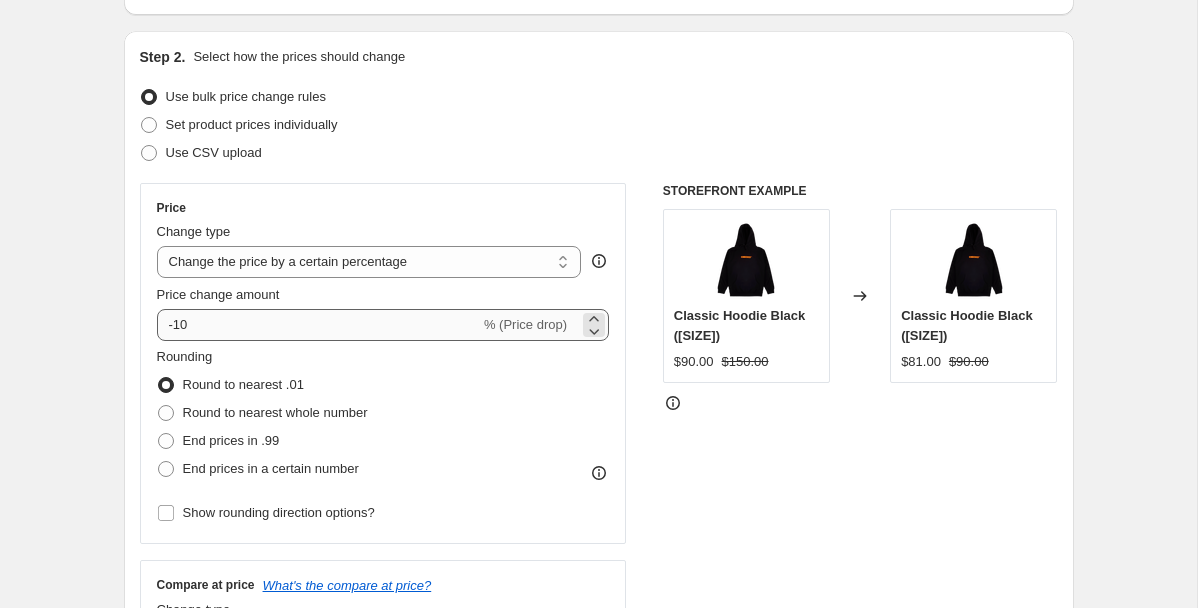 type on "MYS25 Jumper" 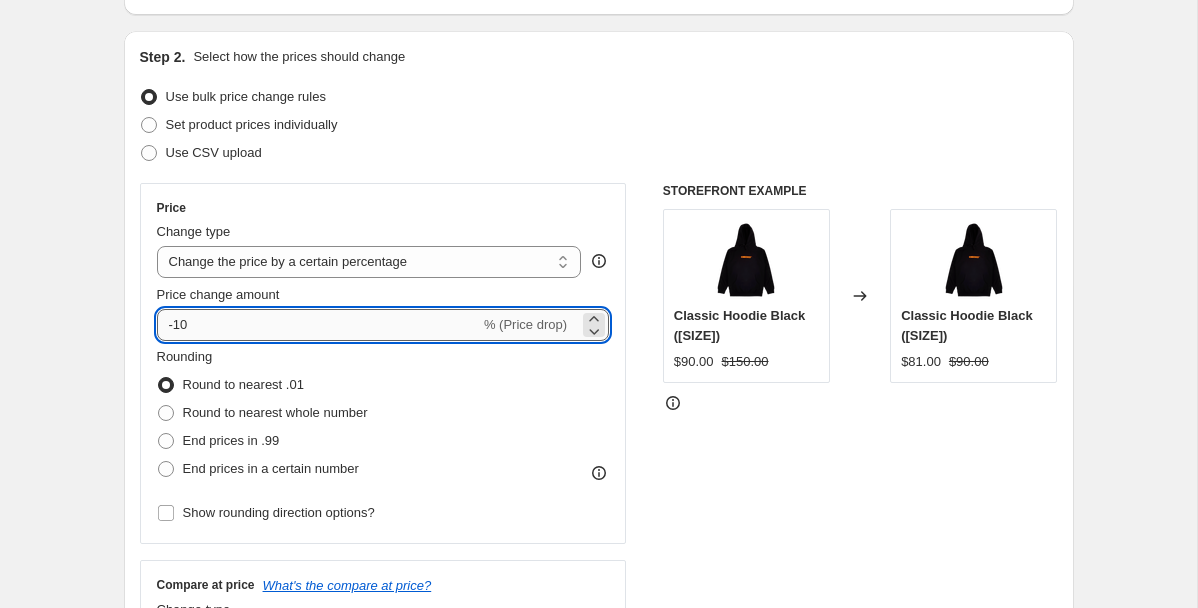click on "-10" at bounding box center (318, 325) 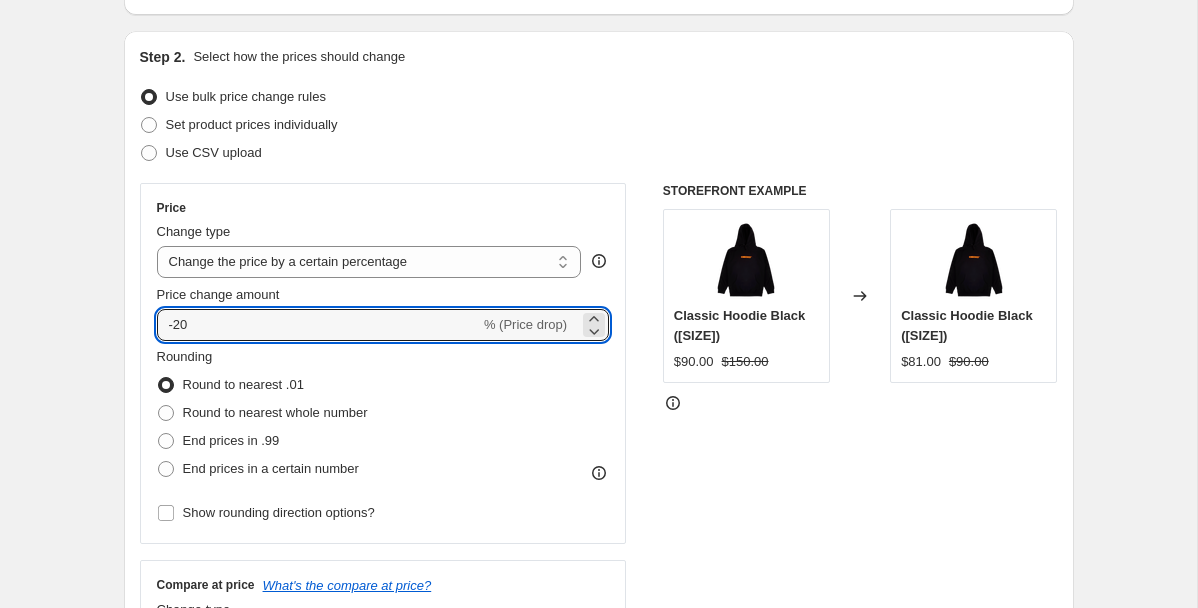 type on "-20" 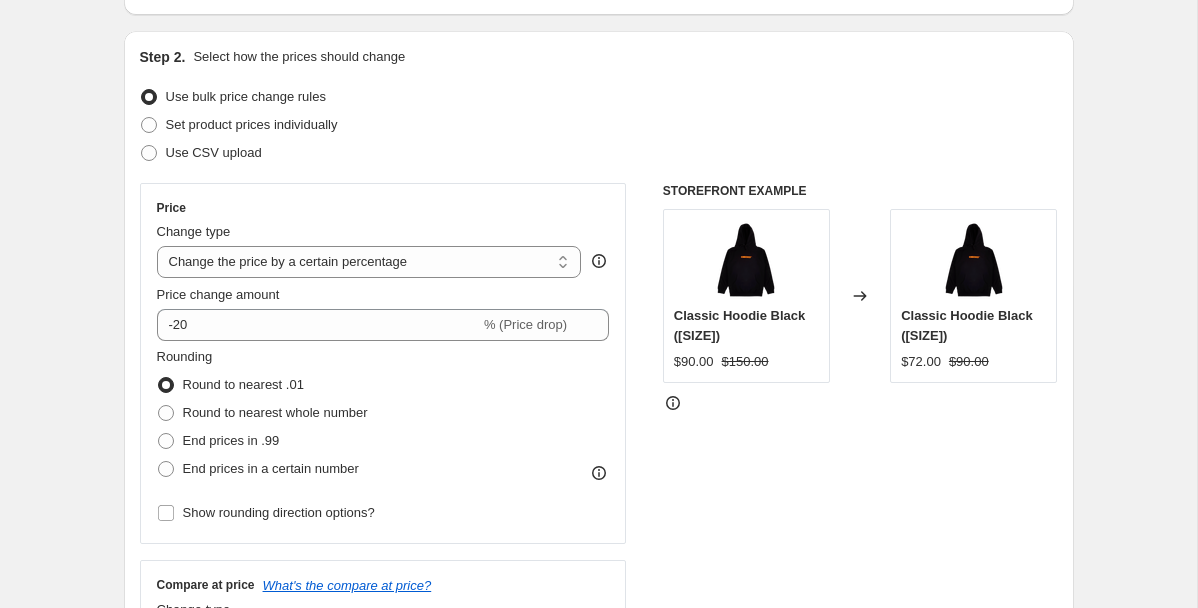 scroll, scrollTop: 259, scrollLeft: 0, axis: vertical 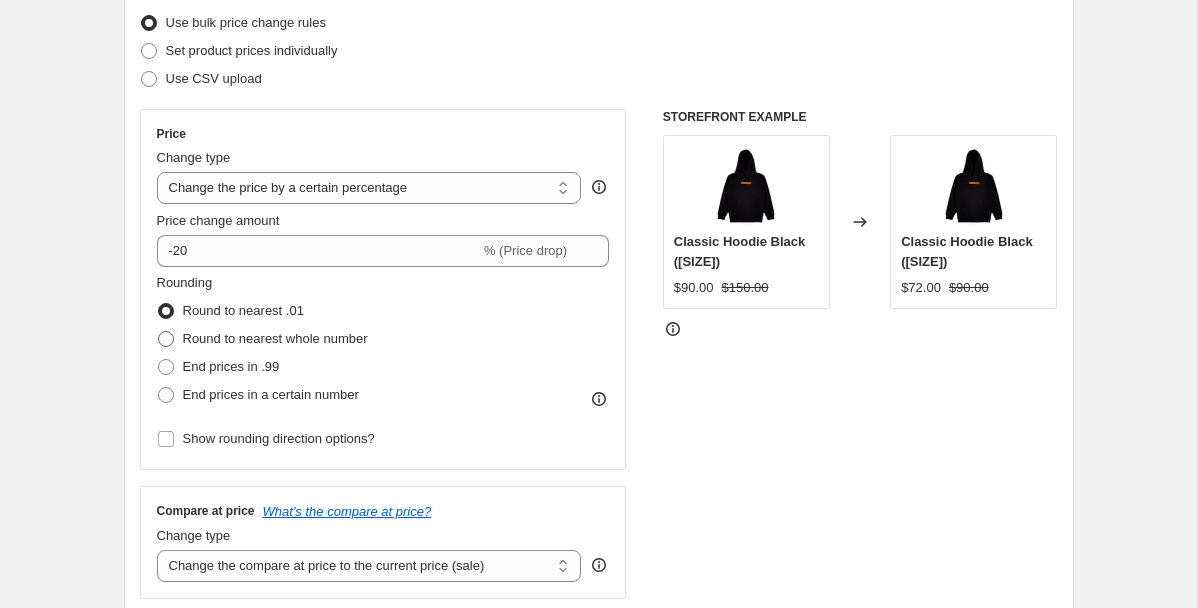 click at bounding box center (166, 339) 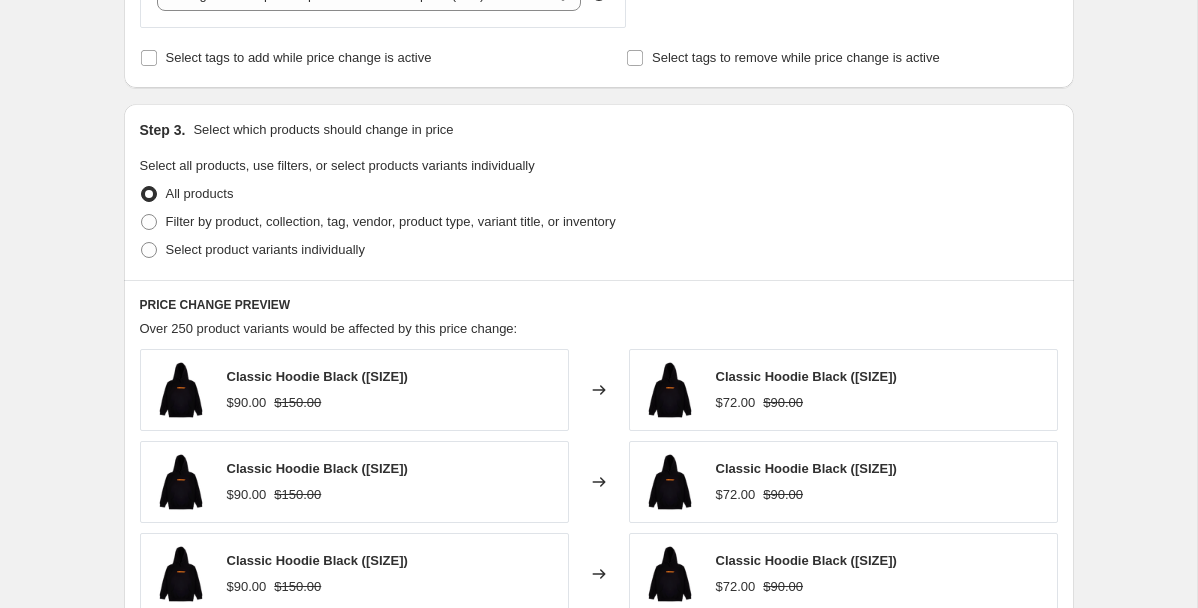 scroll, scrollTop: 837, scrollLeft: 0, axis: vertical 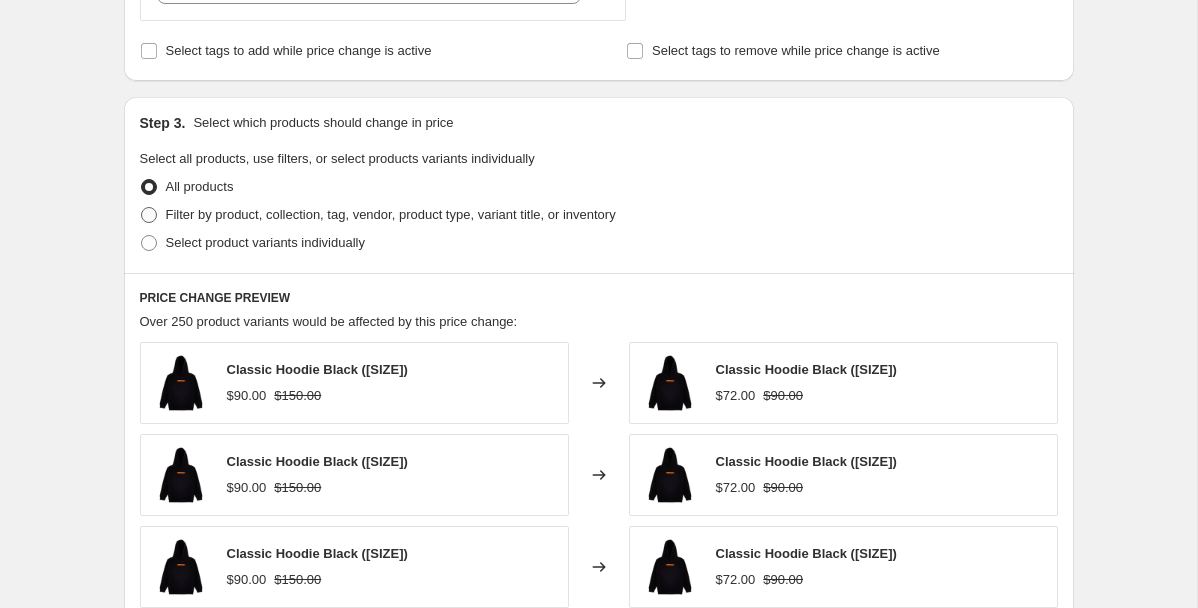 click at bounding box center [149, 215] 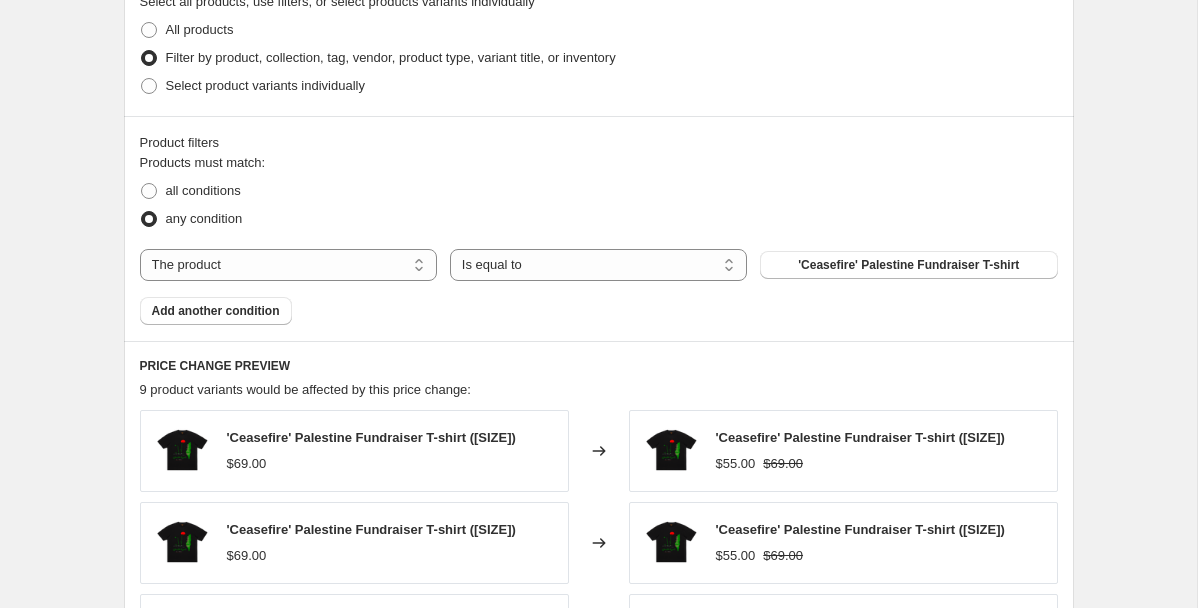 scroll, scrollTop: 996, scrollLeft: 0, axis: vertical 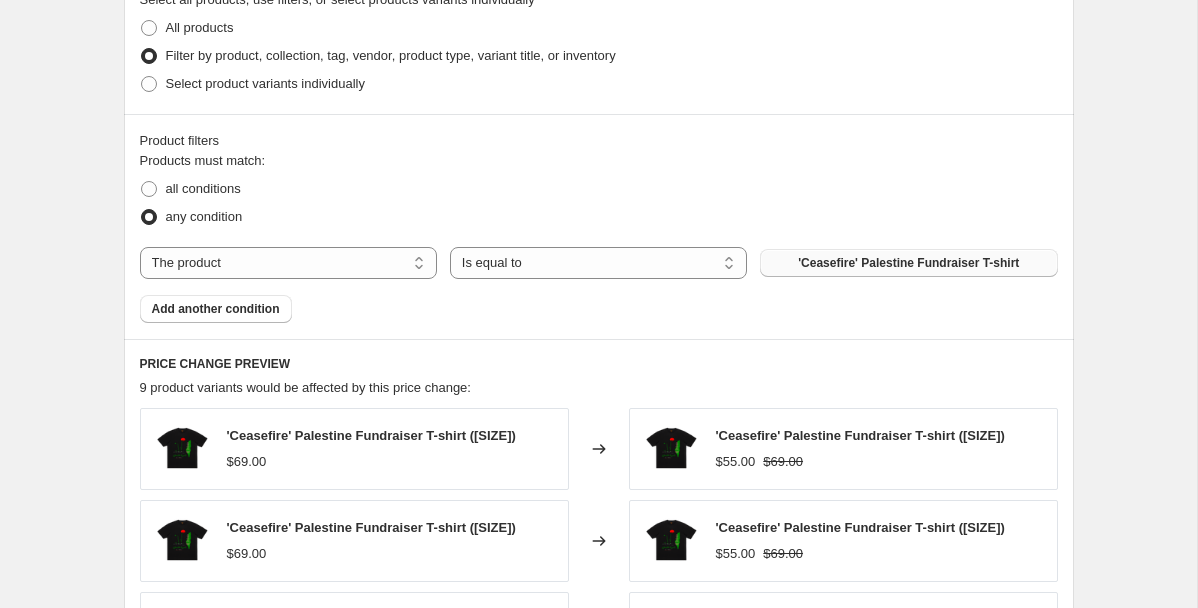 click on "'Ceasefire' Palestine Fundraiser T-shirt" at bounding box center (908, 263) 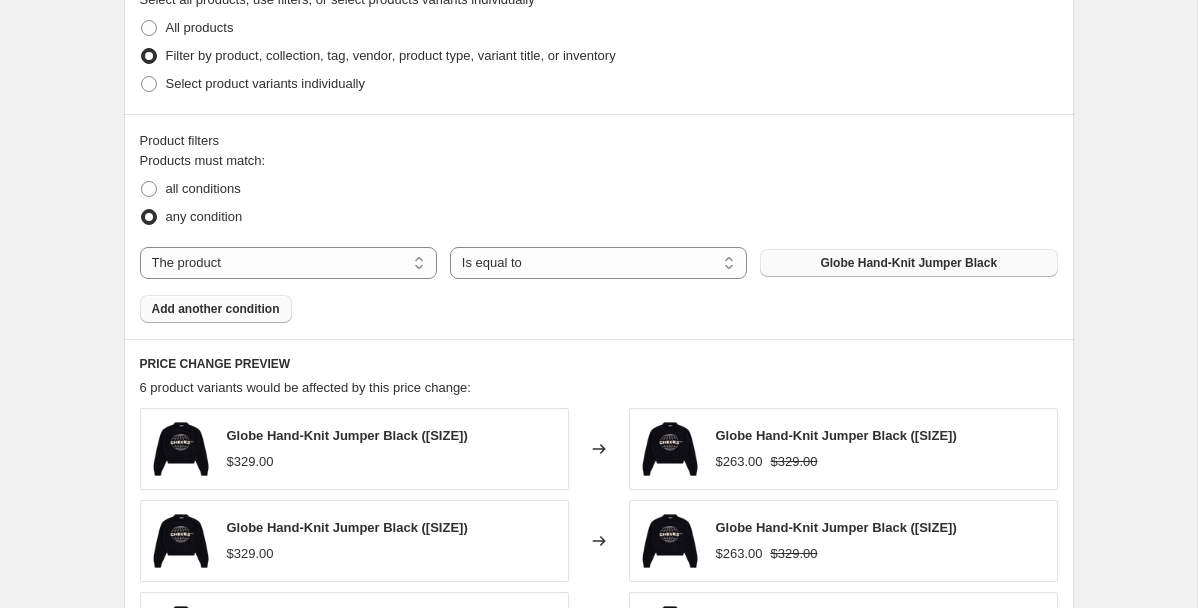 click on "Add another condition" at bounding box center (216, 309) 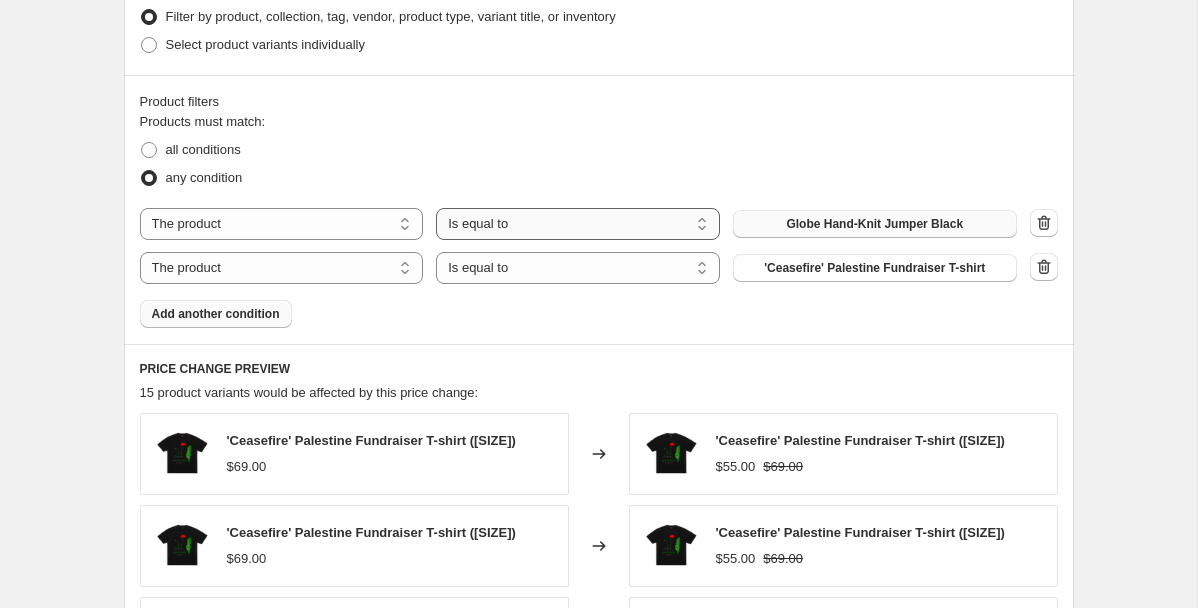 scroll, scrollTop: 1062, scrollLeft: 0, axis: vertical 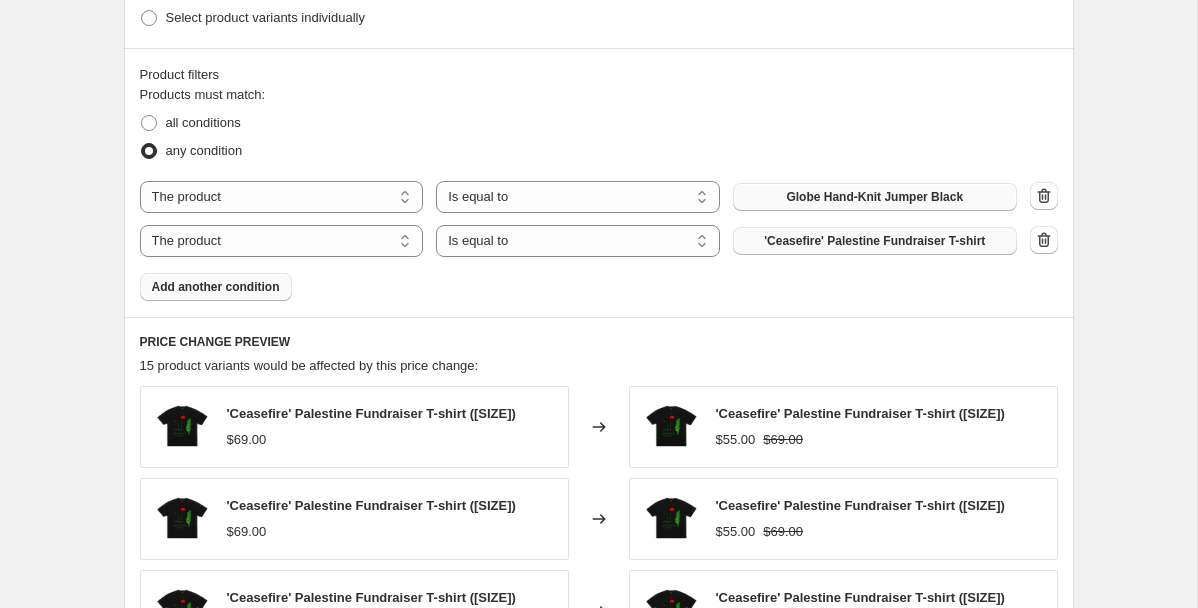 click on "'Ceasefire' Palestine Fundraiser T-shirt" at bounding box center [874, 241] 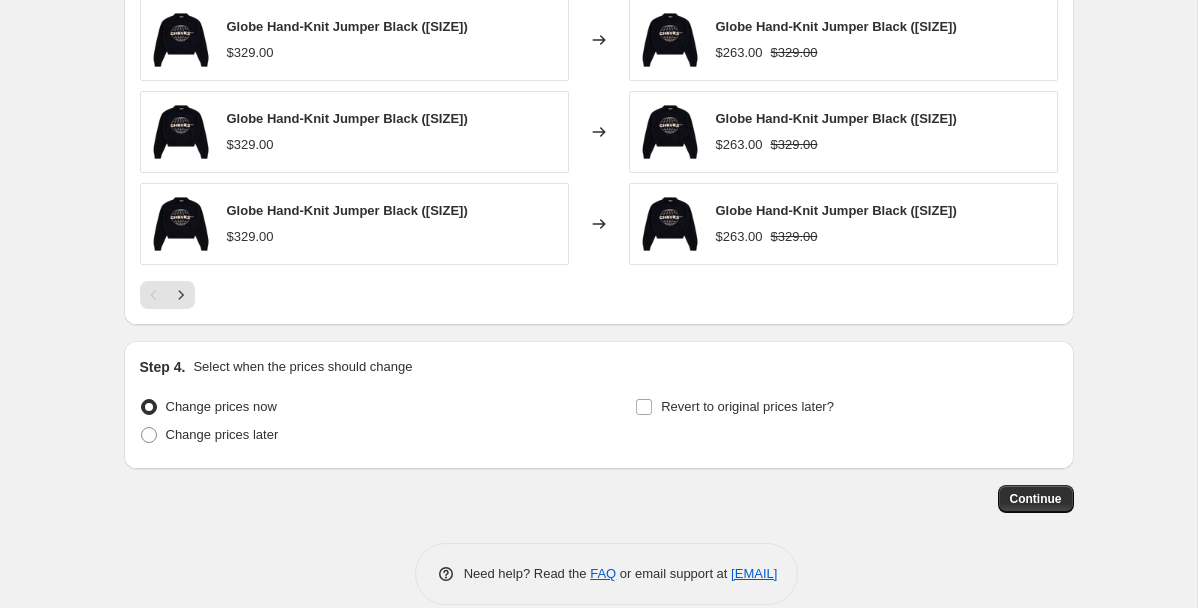 scroll, scrollTop: 1660, scrollLeft: 0, axis: vertical 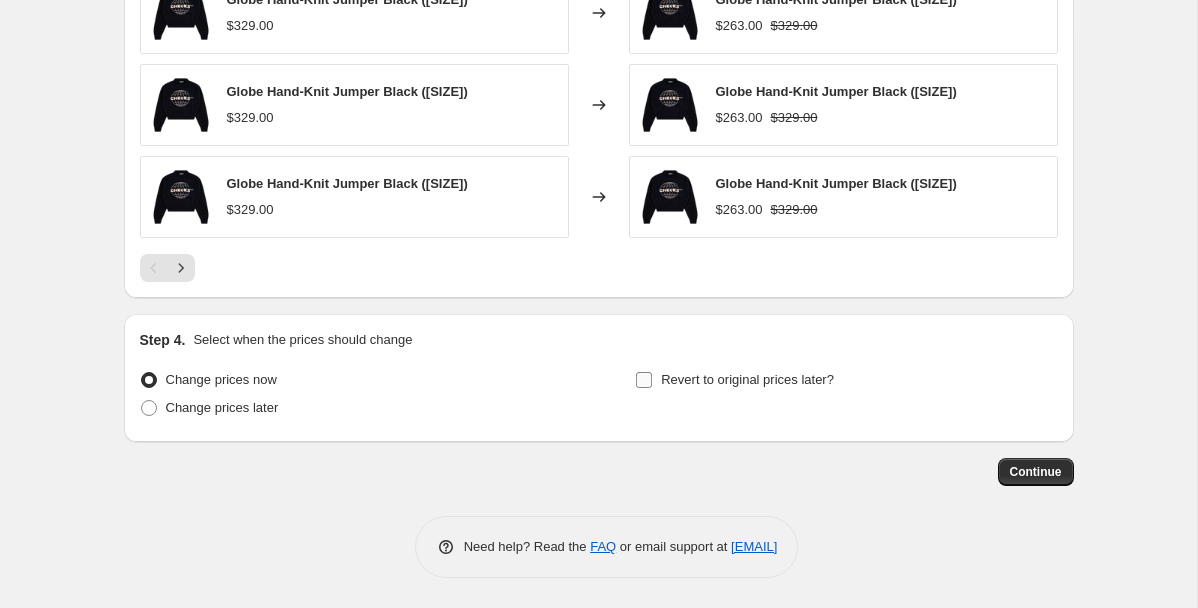 click on "Revert to original prices later?" at bounding box center [644, 380] 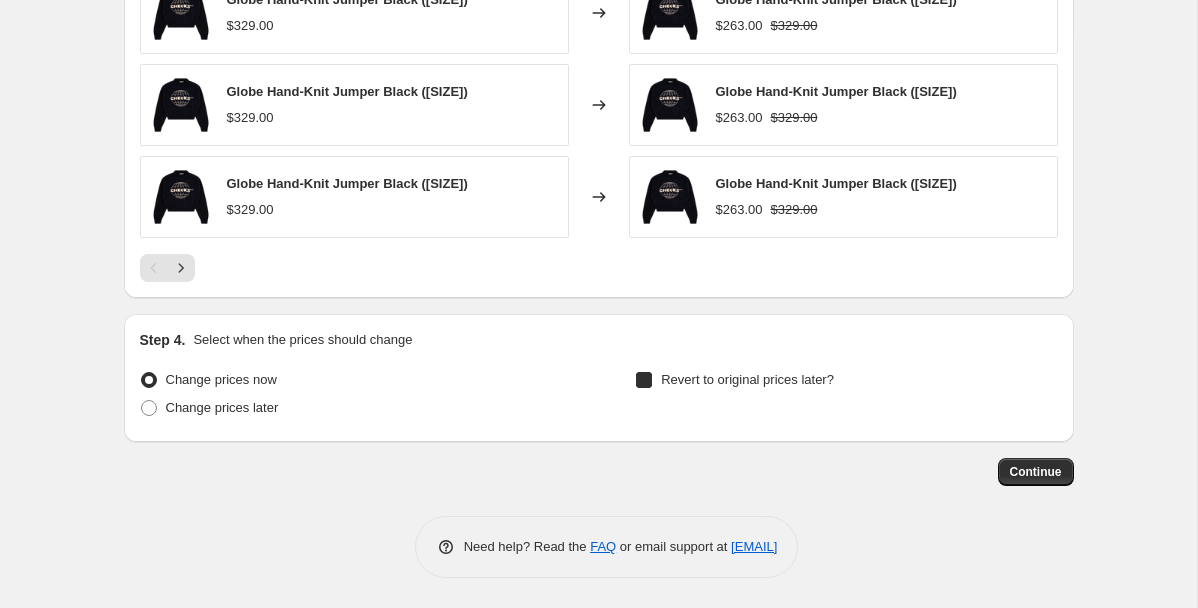 checkbox on "true" 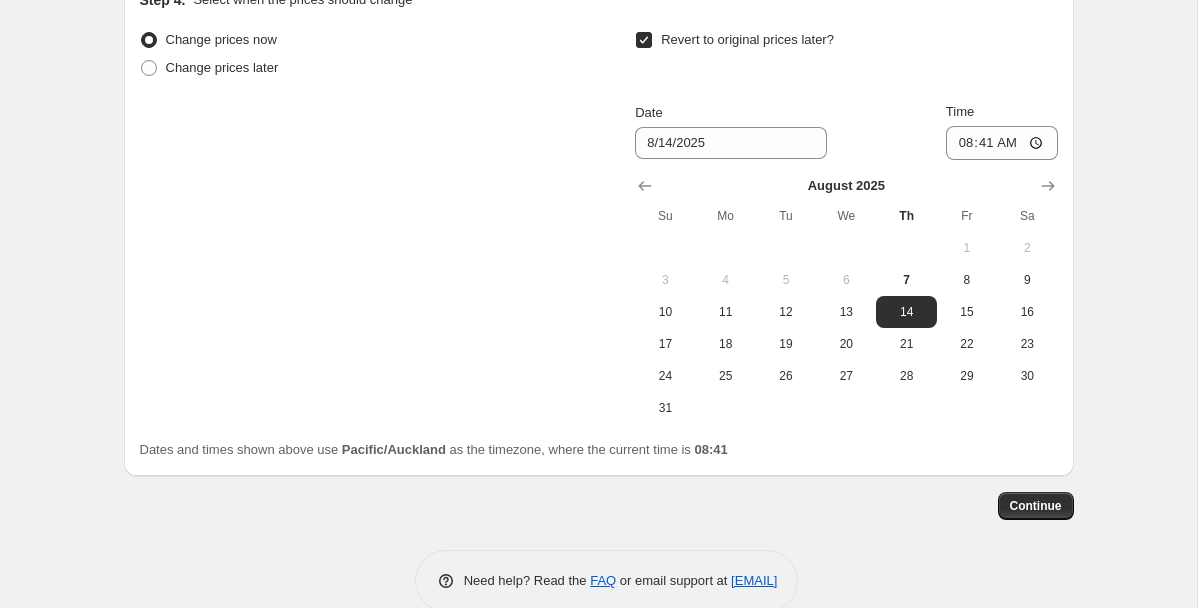 scroll, scrollTop: 2004, scrollLeft: 0, axis: vertical 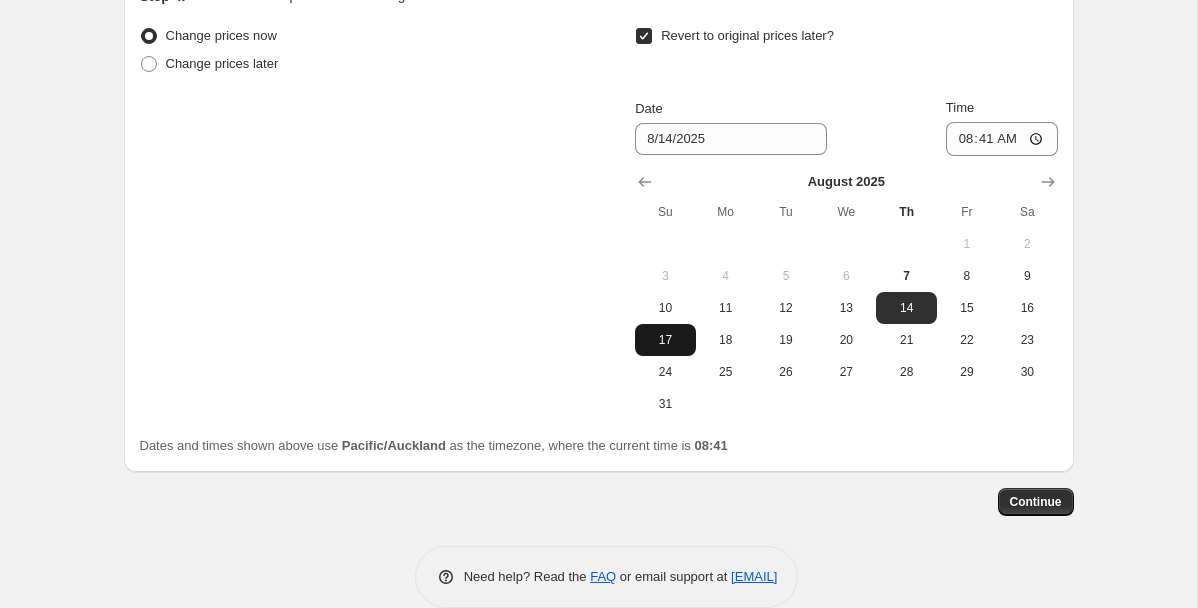click on "17" at bounding box center (665, 340) 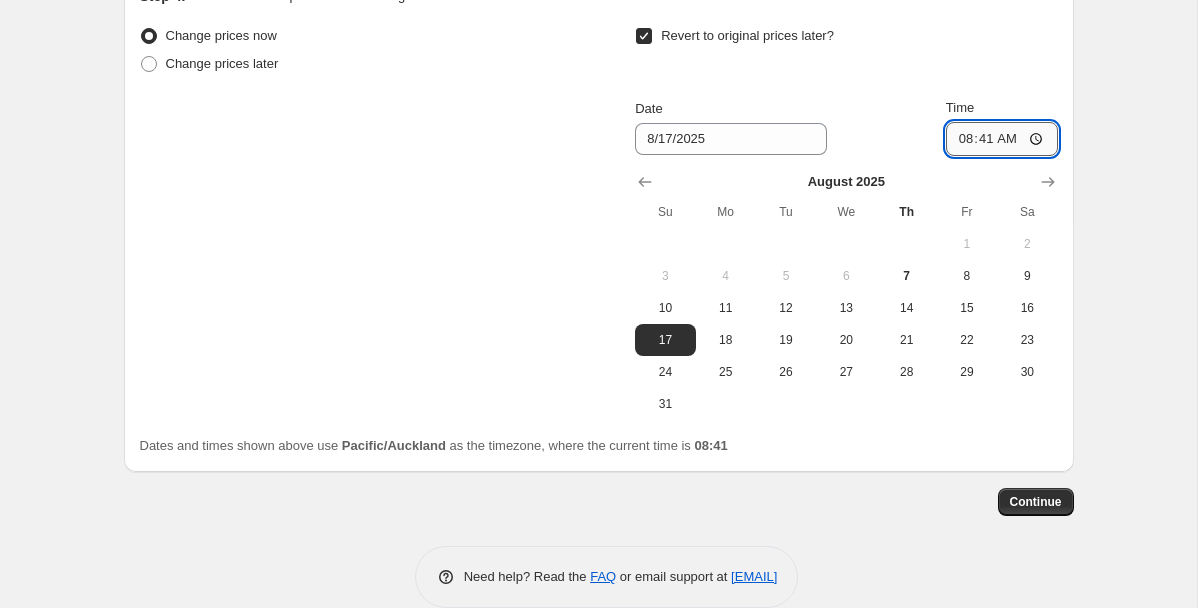 click on "08:41" at bounding box center [1002, 139] 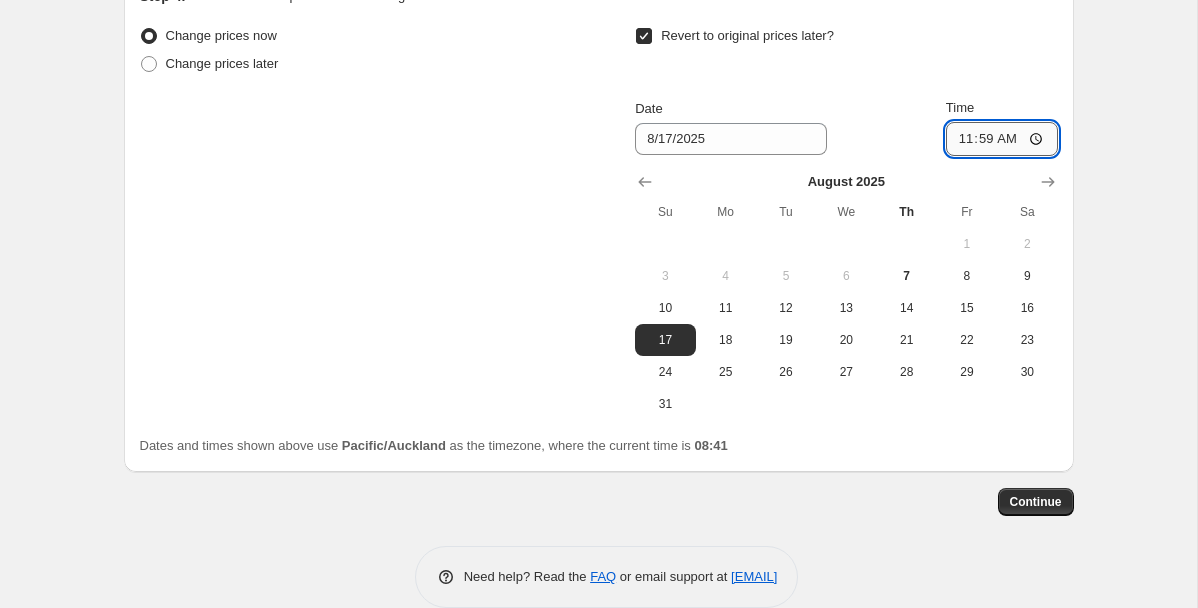 type on "23:59" 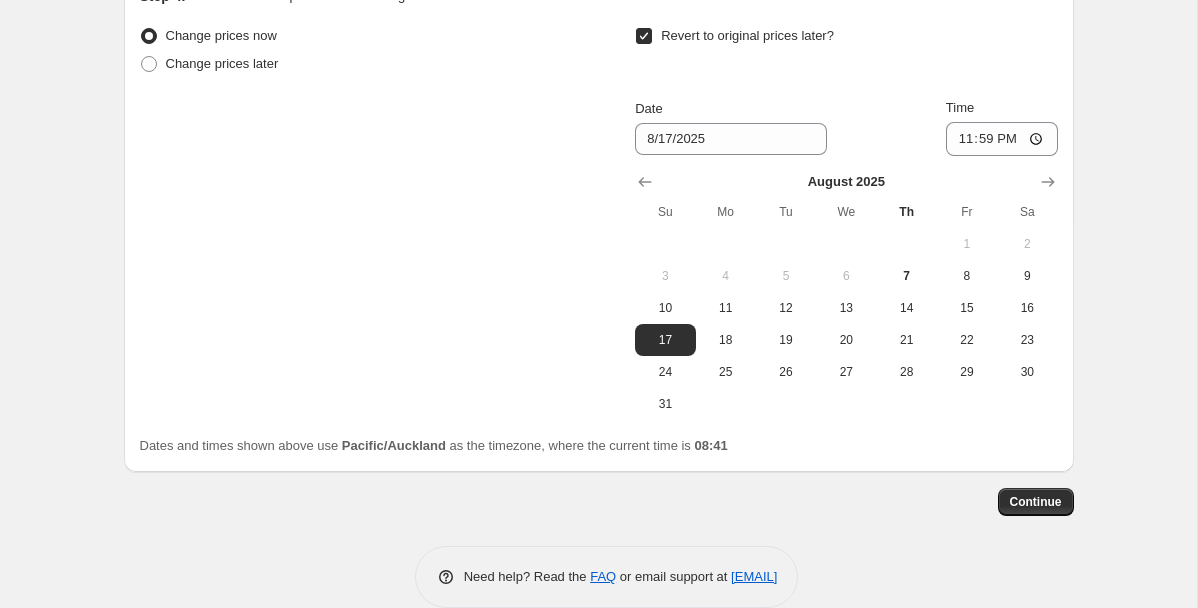 click on "Create new price change job. This page is ready Create new price change job Draft Step 1. Optionally give your price change job a title (eg "March 30% off sale on boots") MYS25 Jumper This title is just for internal use, customers won't see it Step 2. Select how the prices should change Use bulk price change rules Set product prices individually Use CSV upload Price Change type Change the price to a certain amount Change the price by a certain amount Change the price by a certain percentage Change the price to the current compare at price (price before sale) Change the price by a certain amount relative to the compare at price Change the price by a certain percentage relative to the compare at price Don't change the price Change the price by a certain percentage relative to the cost per item Change price to certain cost margin Change the price by a certain percentage Price change amount -20 % (Price drop) Rounding Round to nearest .01 Round to nearest whole number End prices in .99 Compare at price $[PRICE]" at bounding box center (598, -683) 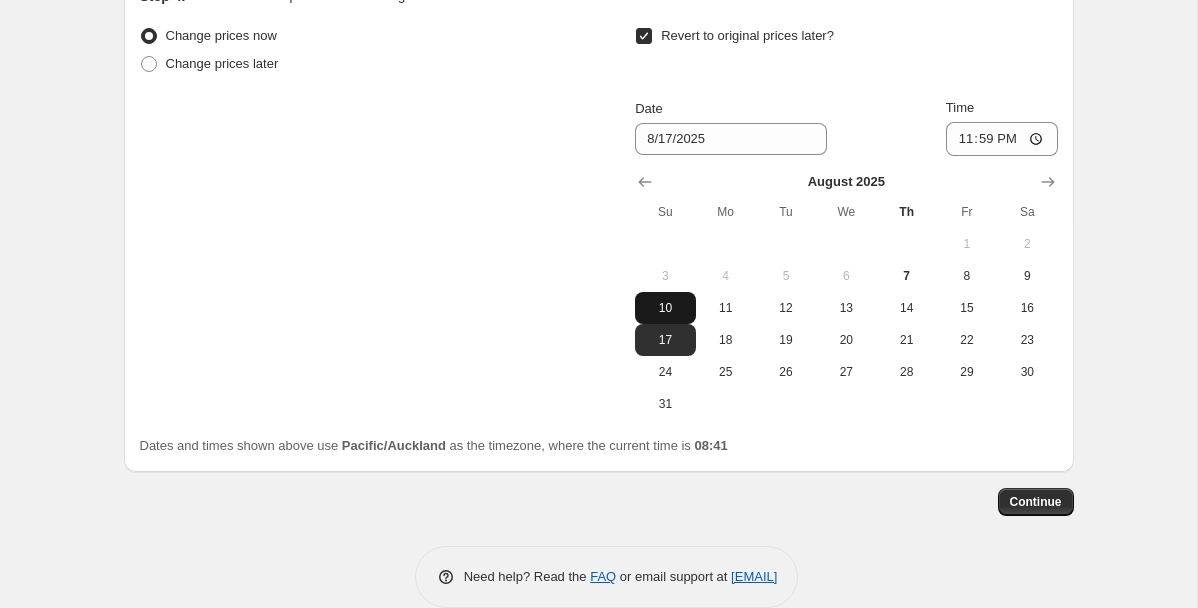 click on "10" at bounding box center [665, 308] 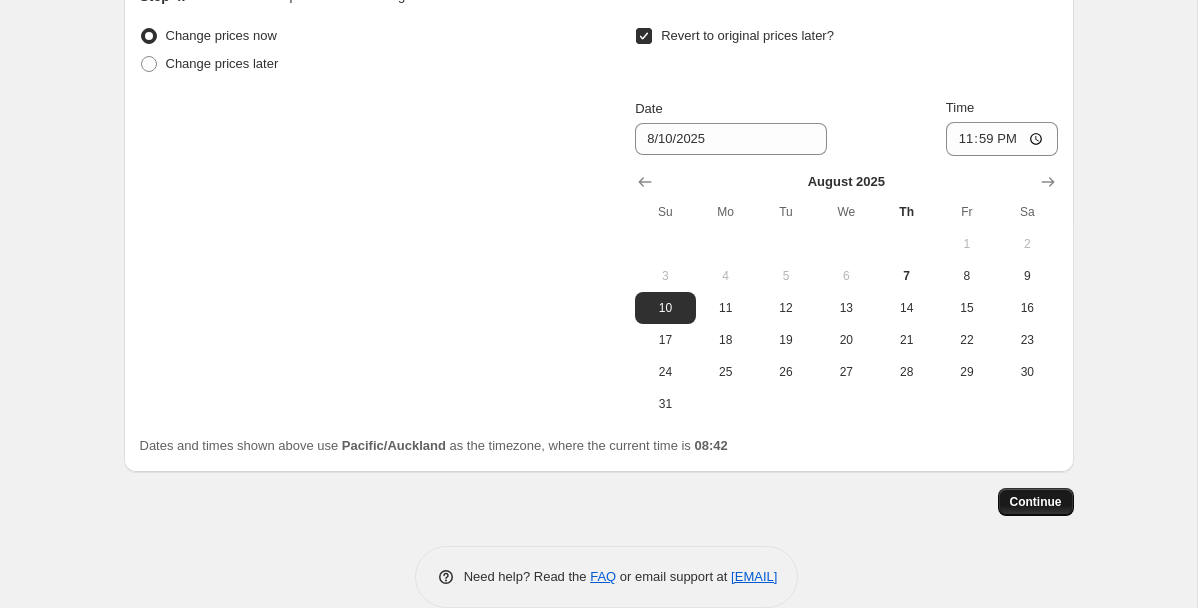 click on "Continue" at bounding box center [1036, 502] 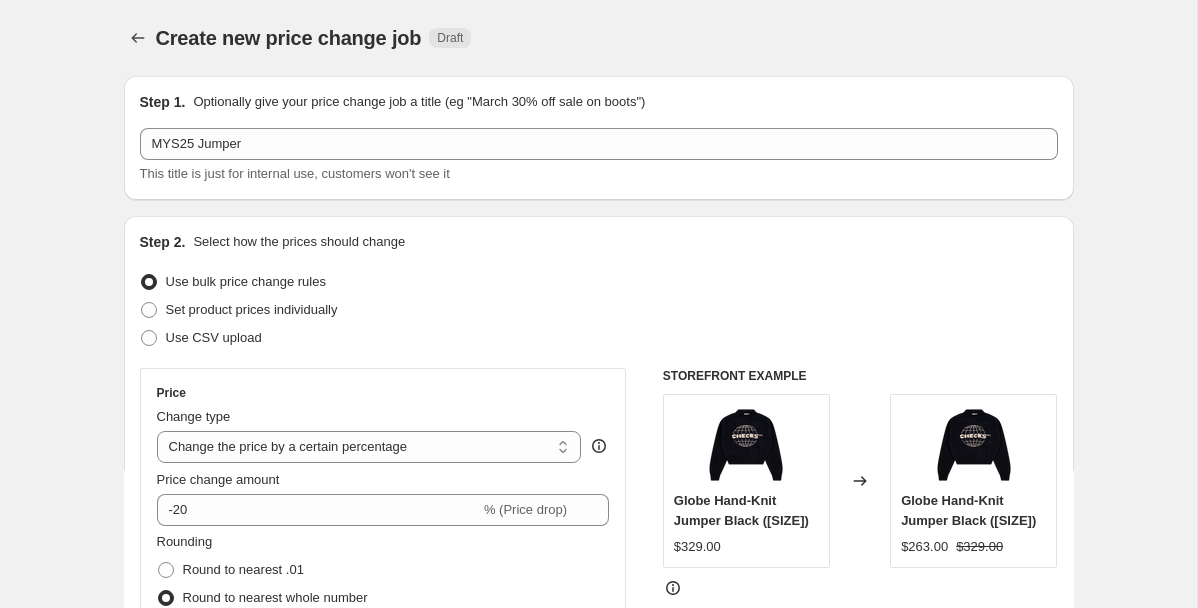 scroll, scrollTop: 2004, scrollLeft: 0, axis: vertical 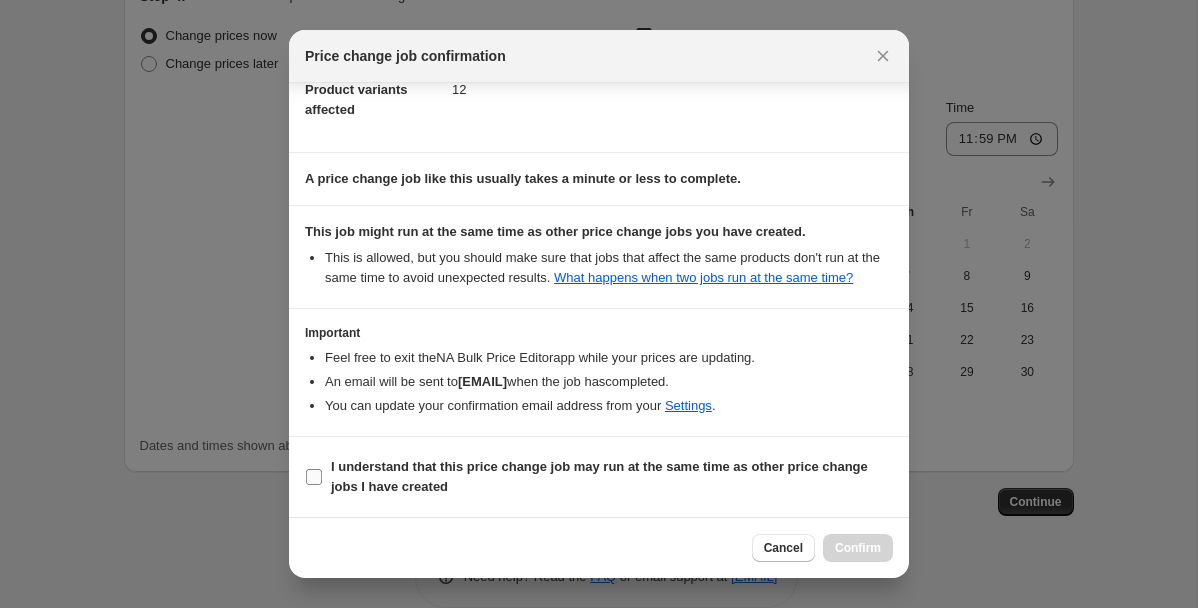 click on "I understand that this price change job may run at the same time as other price change jobs I have created" at bounding box center [314, 477] 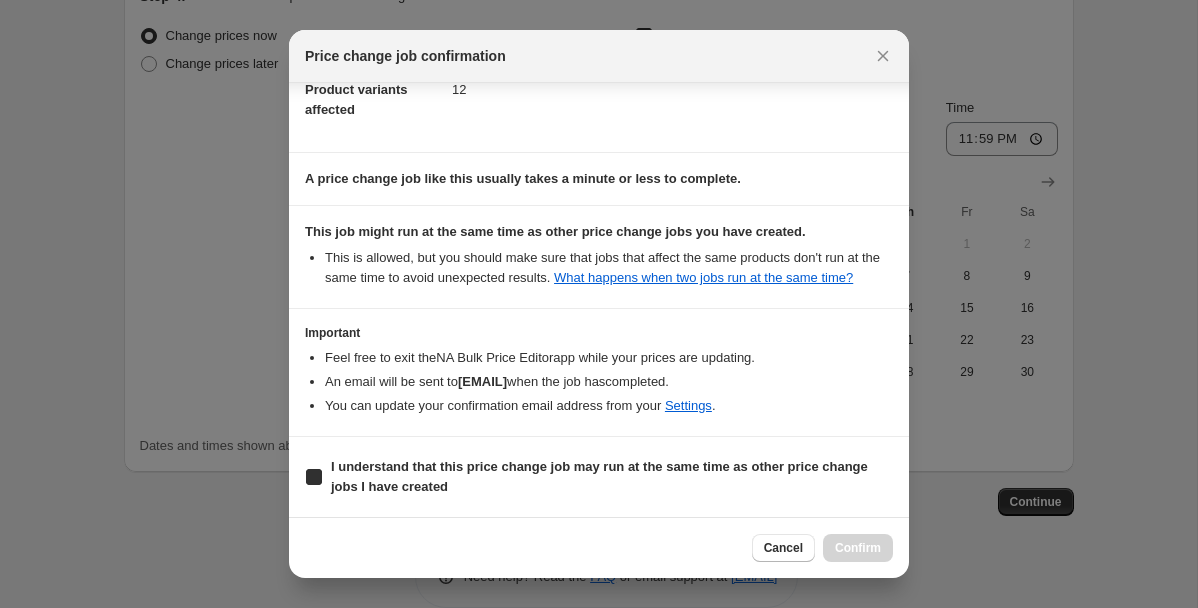 checkbox on "true" 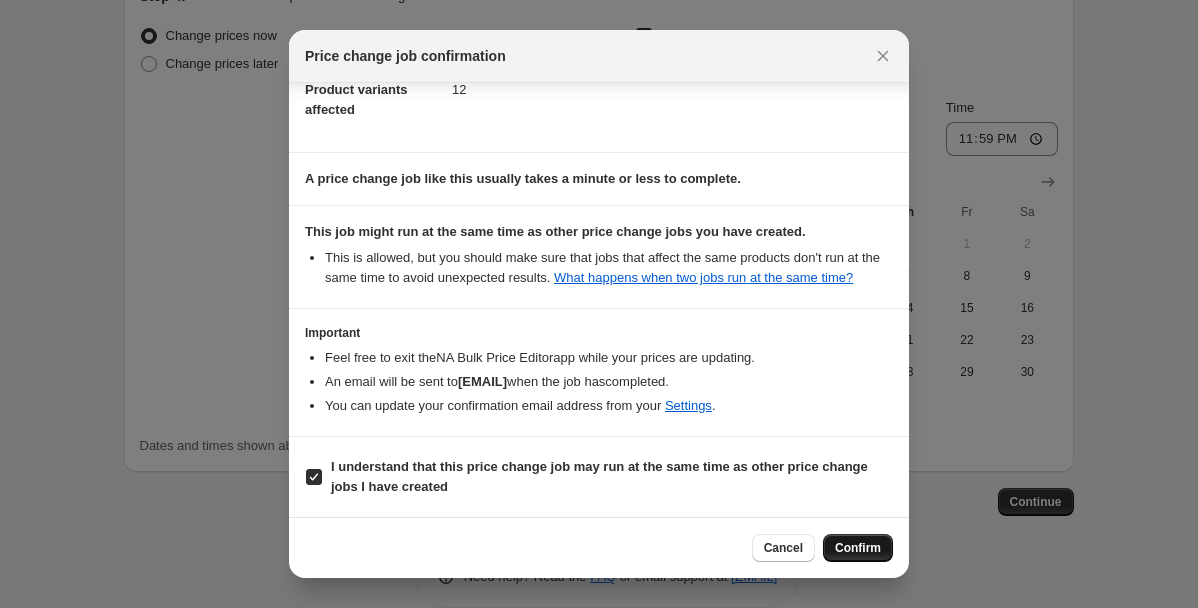 click on "Confirm" at bounding box center [858, 548] 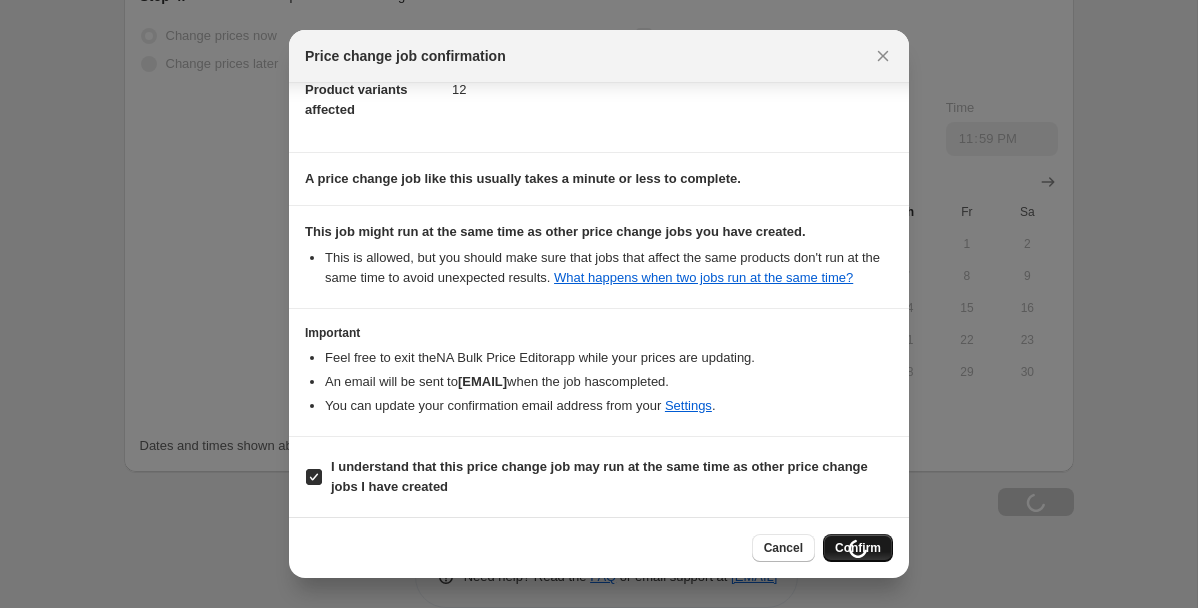 scroll, scrollTop: 2072, scrollLeft: 0, axis: vertical 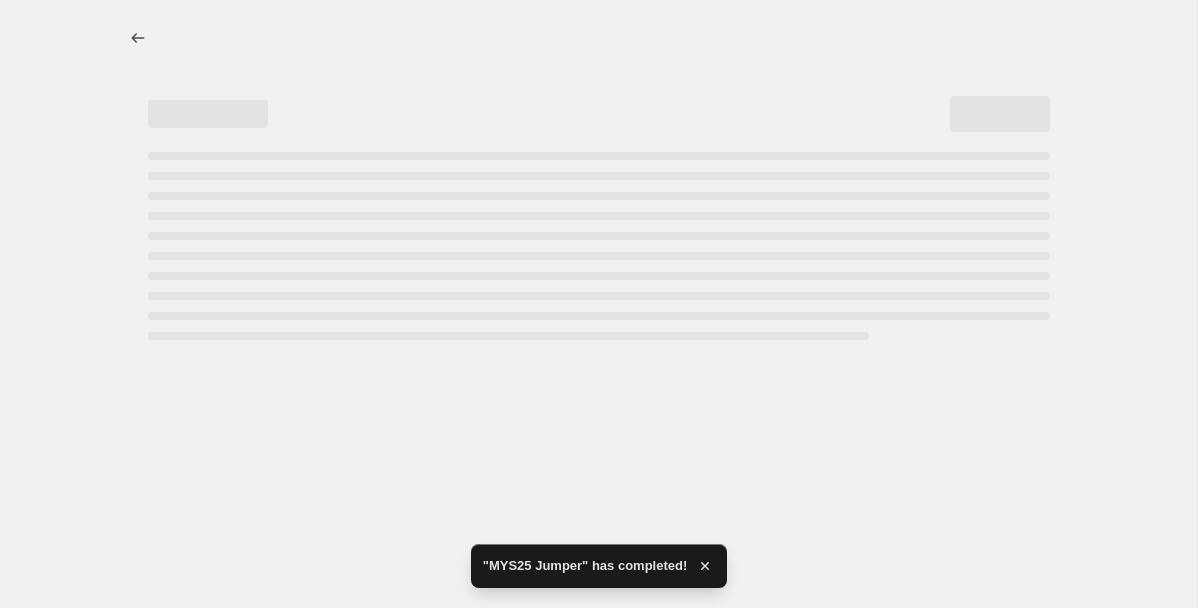 select on "percentage" 